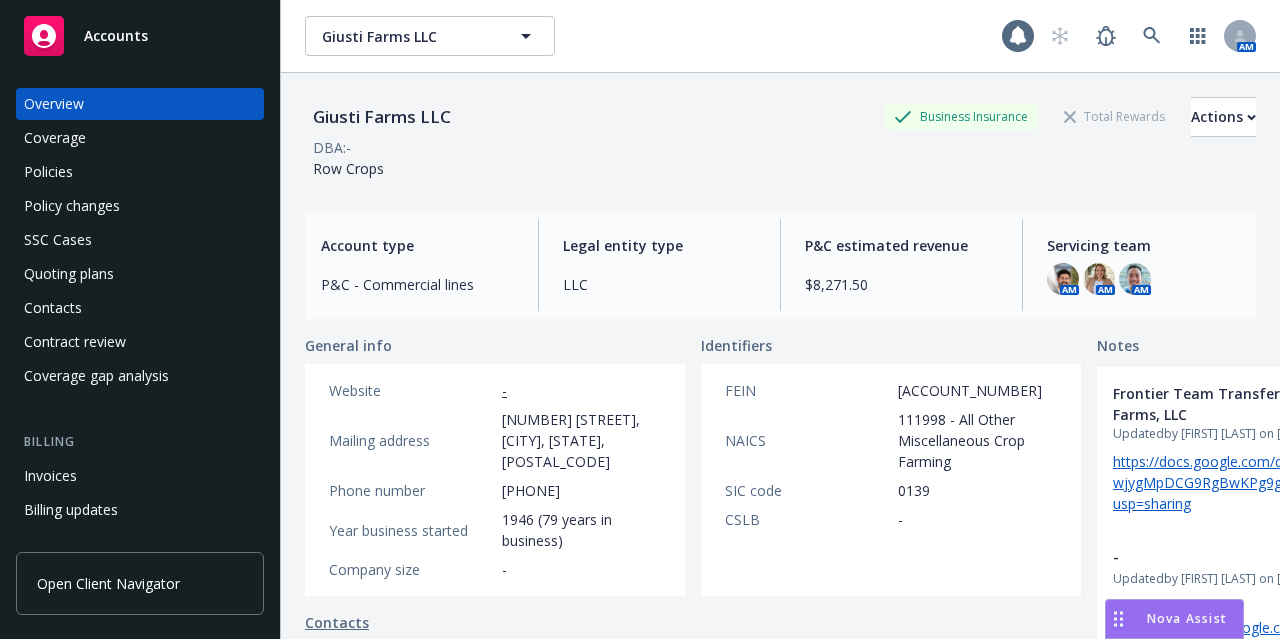 scroll, scrollTop: 0, scrollLeft: 0, axis: both 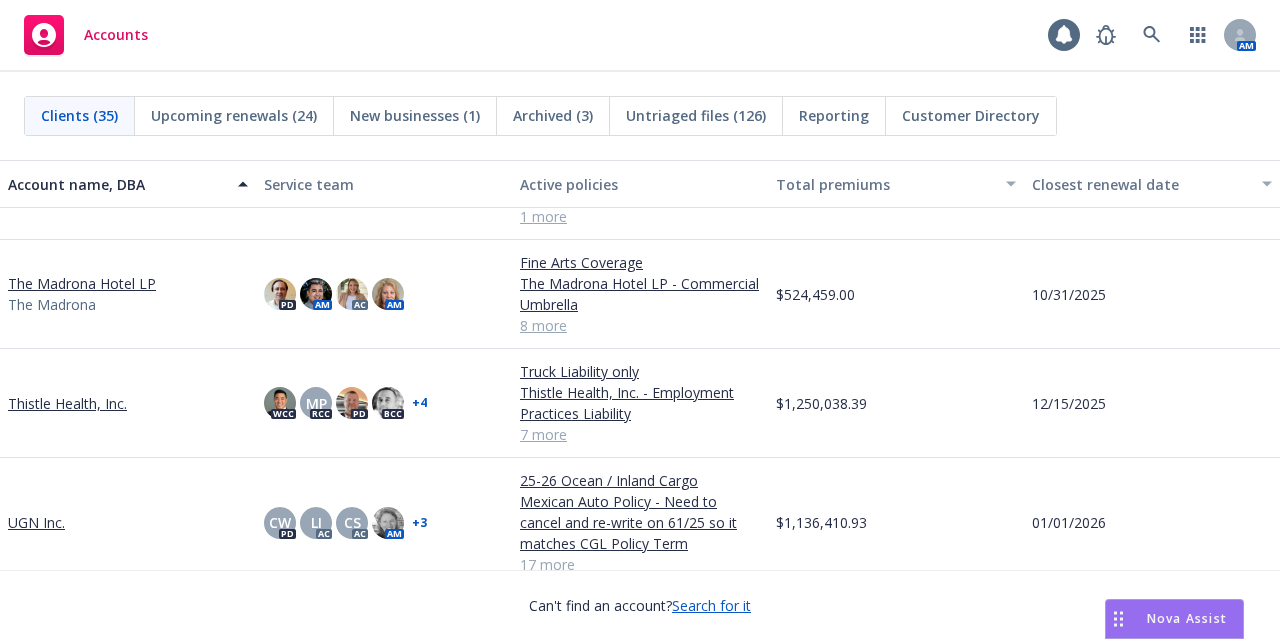 click on "Thistle Health, Inc." at bounding box center (67, 403) 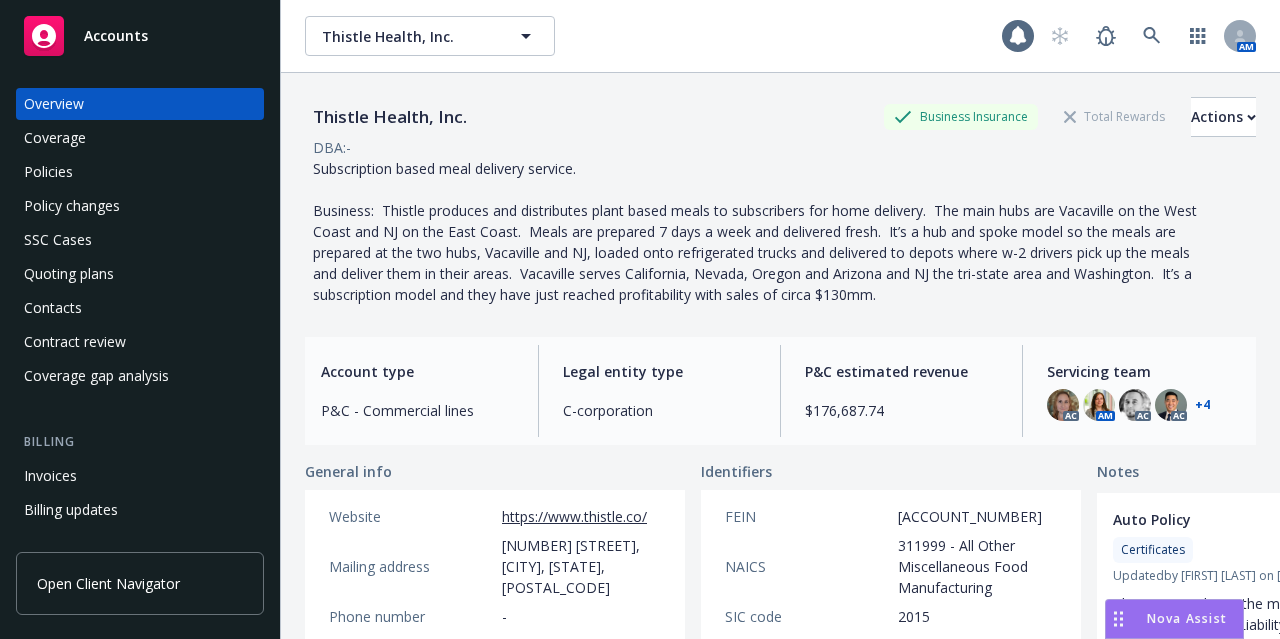 click on "Policies" at bounding box center (140, 172) 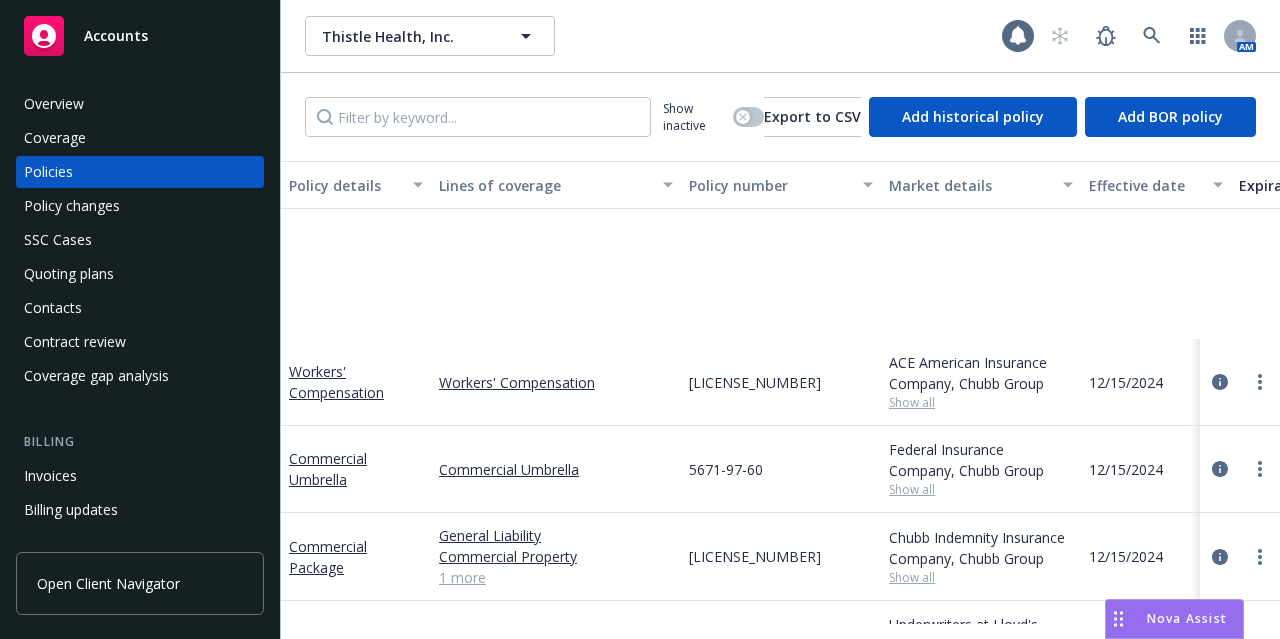 scroll, scrollTop: 361, scrollLeft: 0, axis: vertical 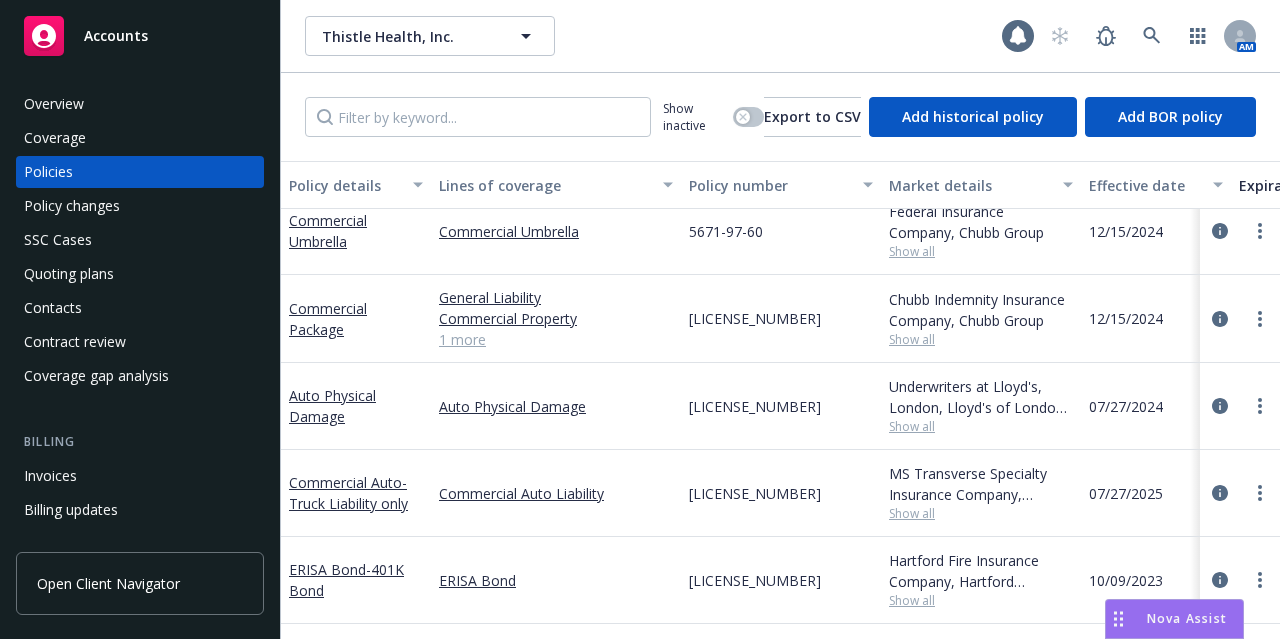 click on "Accounts" at bounding box center (140, 36) 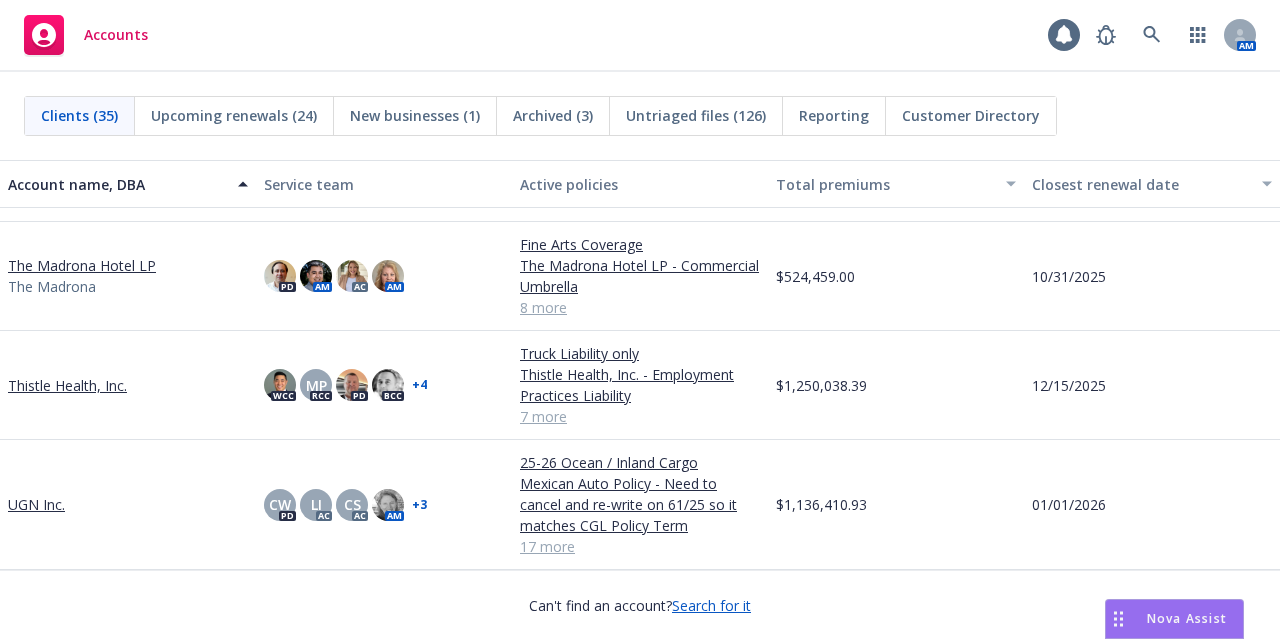 scroll, scrollTop: 2558, scrollLeft: 0, axis: vertical 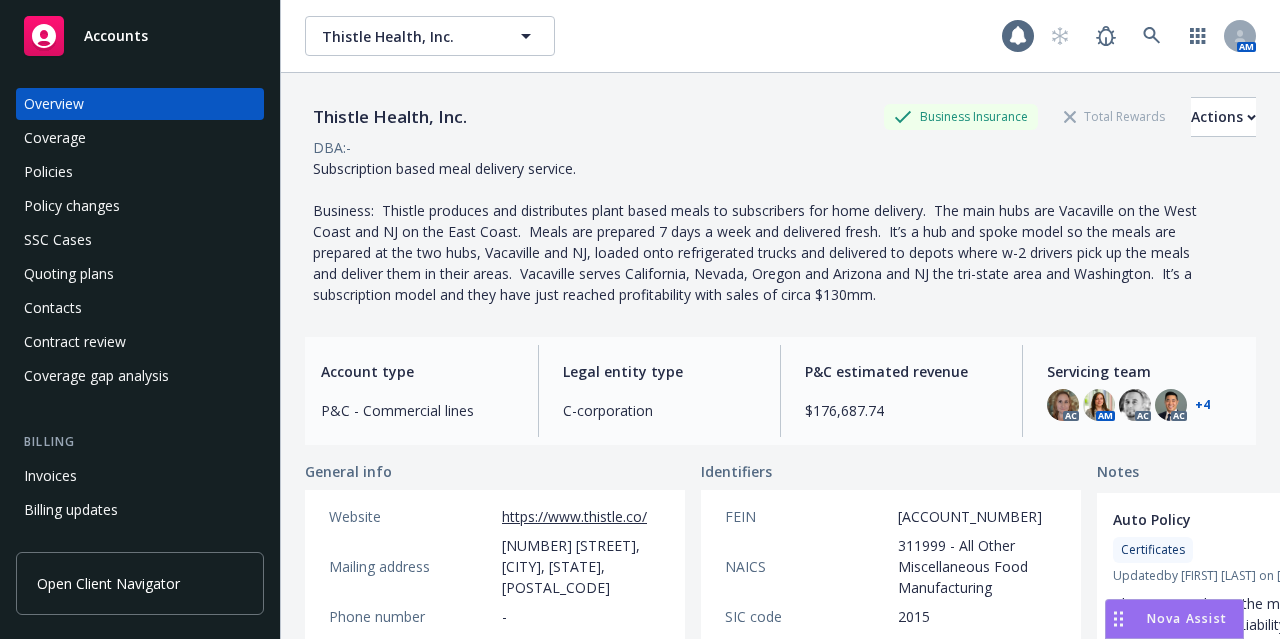 click on "Policies" at bounding box center [140, 172] 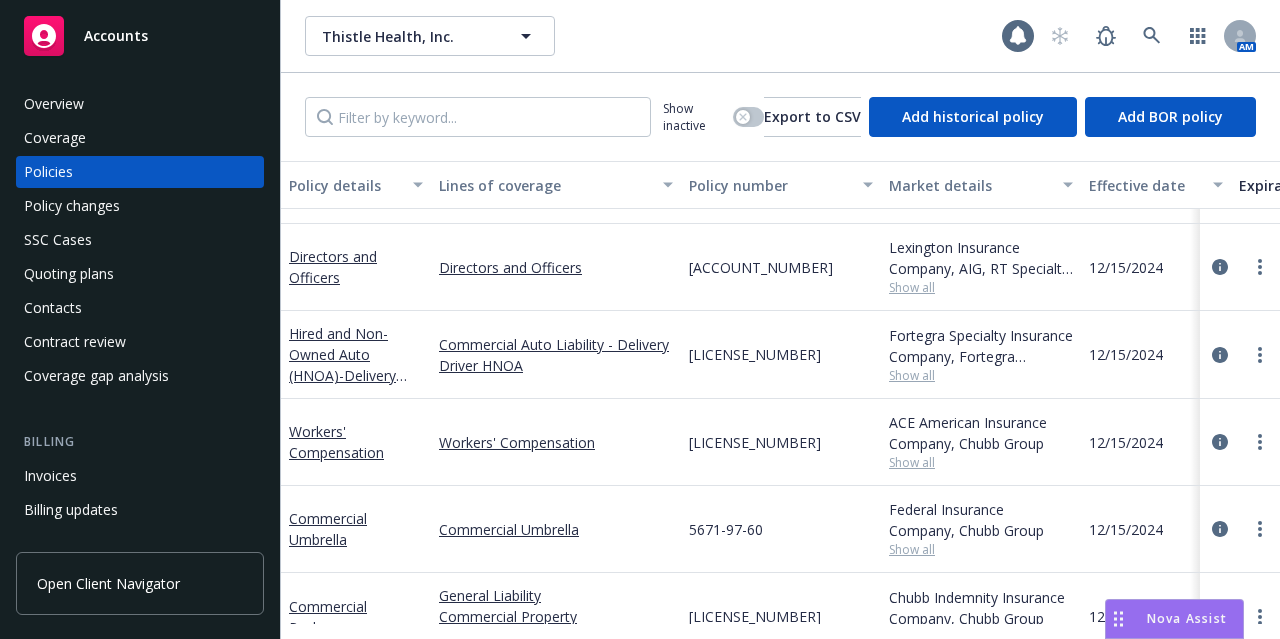 scroll, scrollTop: 0, scrollLeft: 0, axis: both 